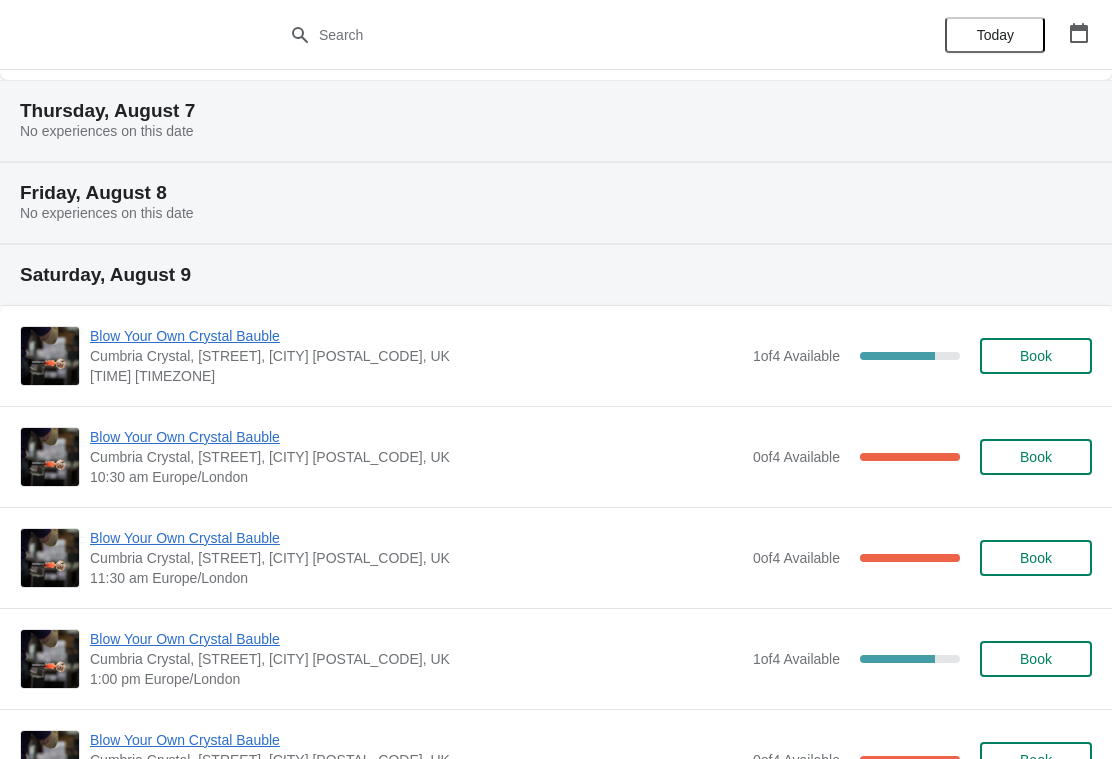 scroll, scrollTop: 310, scrollLeft: 0, axis: vertical 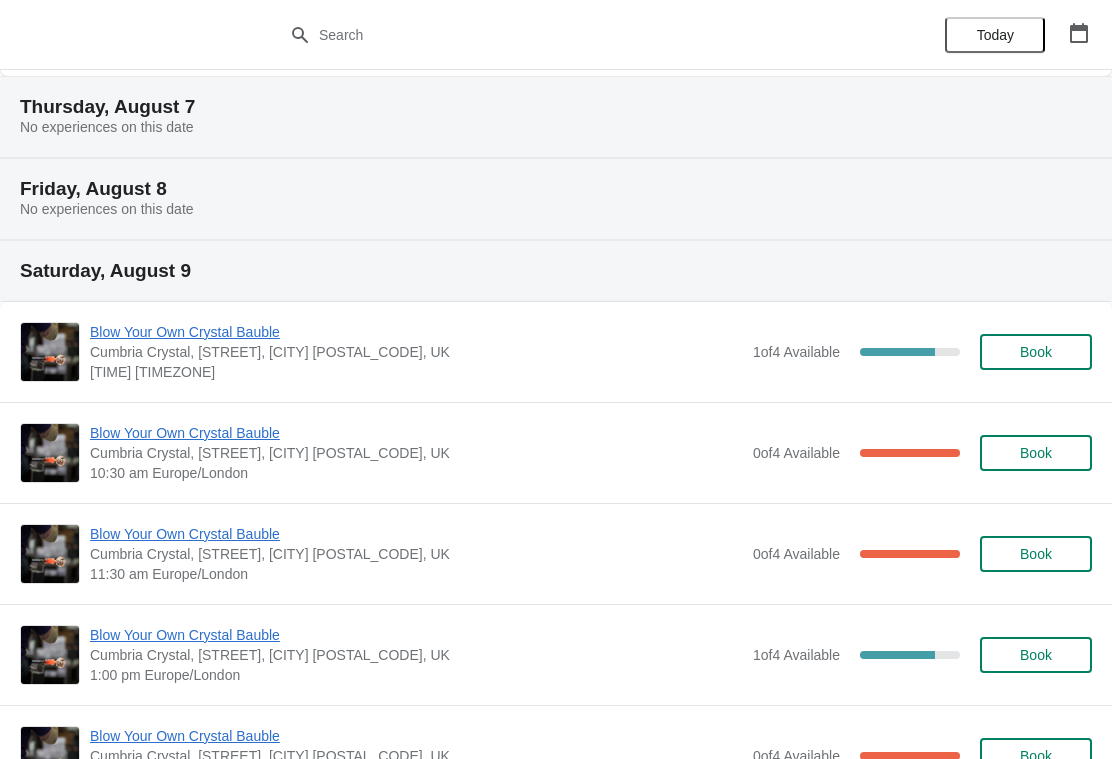 click on "Blow Your Own Crystal Bauble" at bounding box center (416, 332) 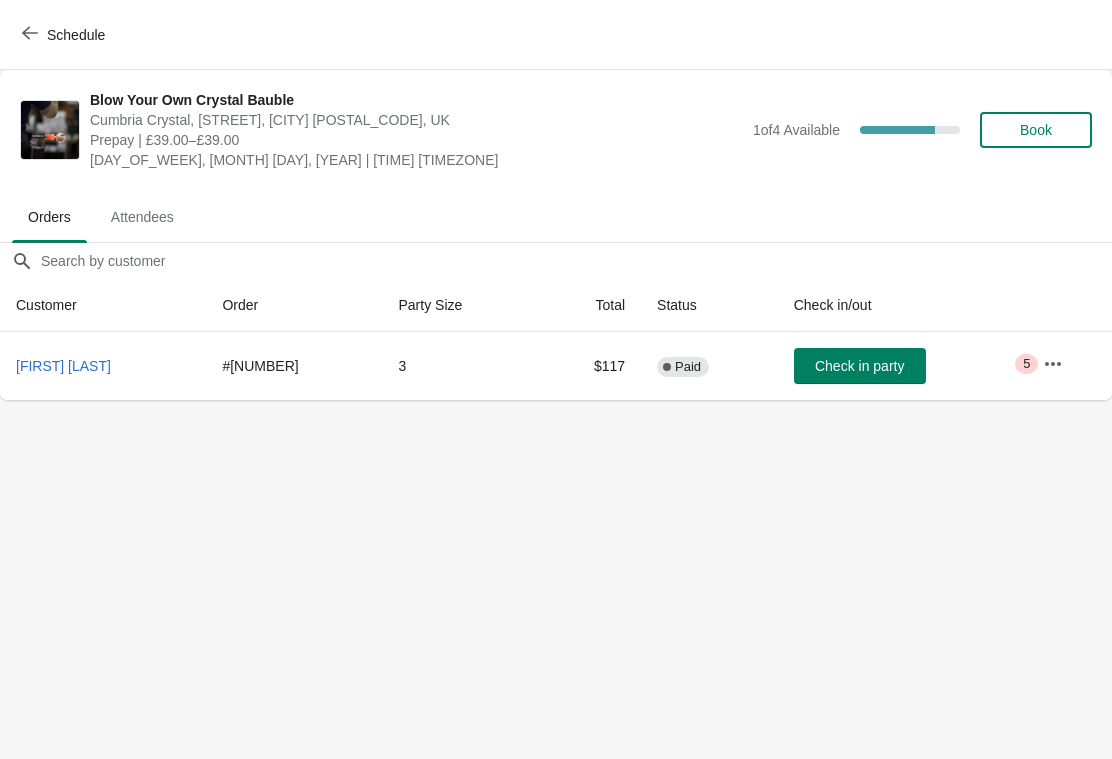 click on "Michael Braun" at bounding box center [63, 366] 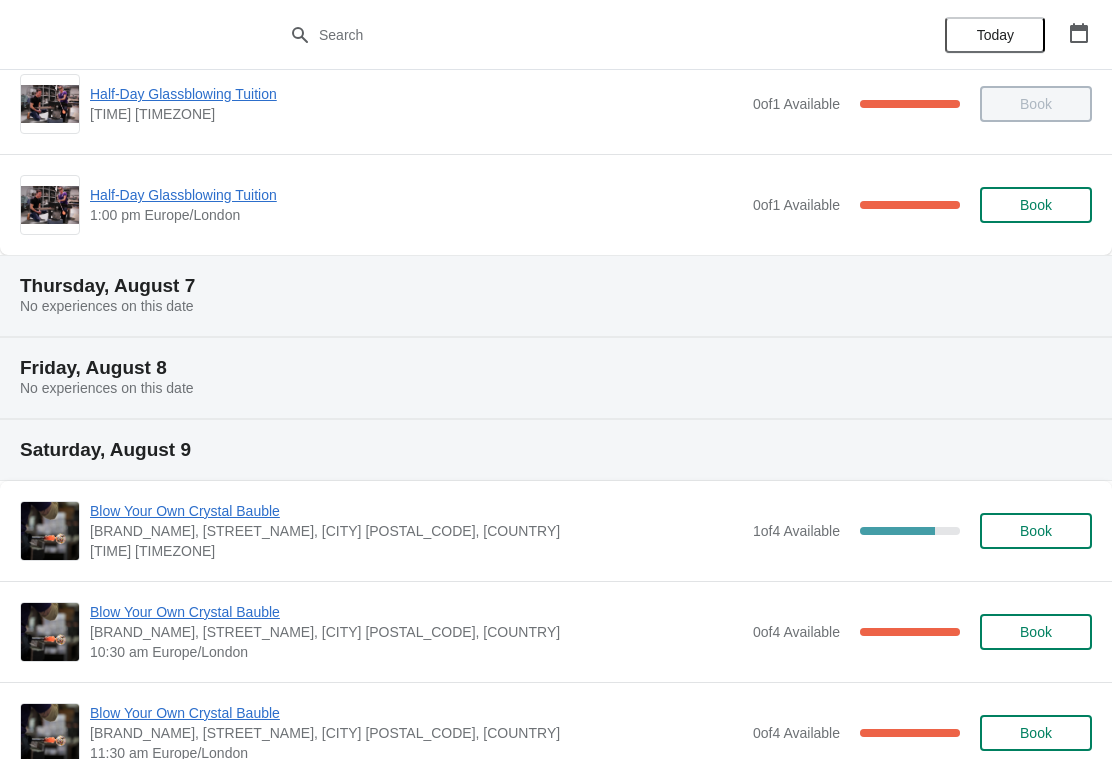 scroll, scrollTop: 141, scrollLeft: 0, axis: vertical 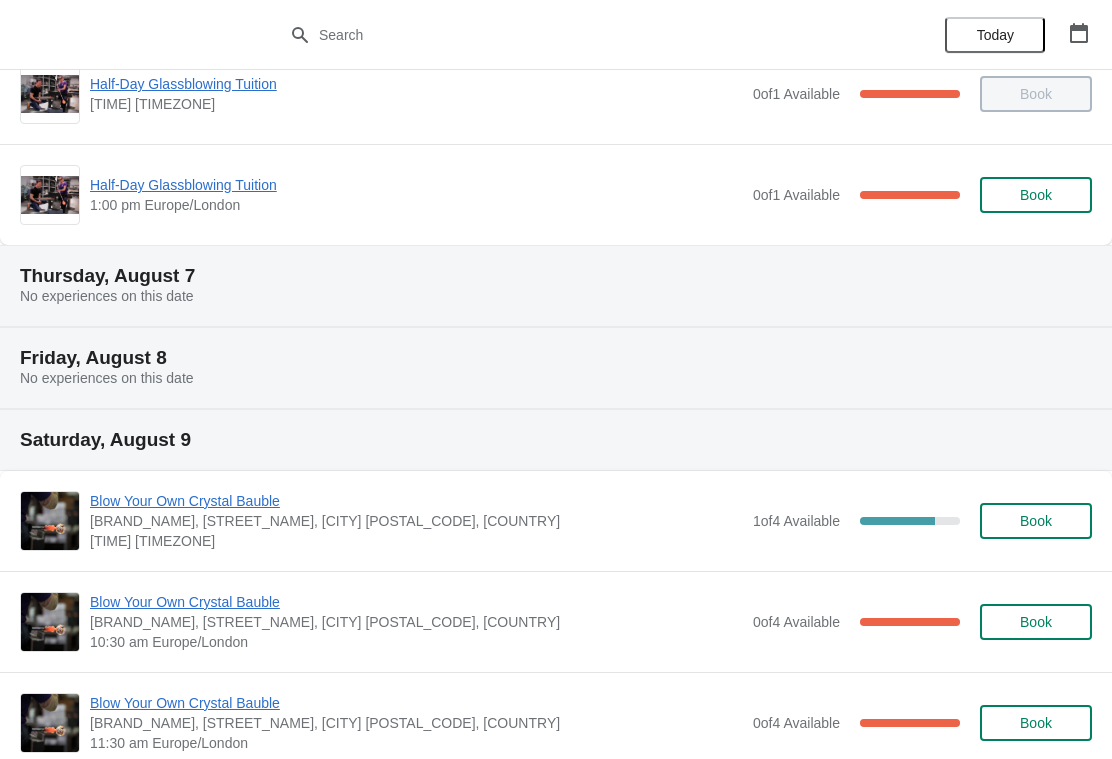 click on "Blow Your Own Crystal Bauble" at bounding box center [416, 501] 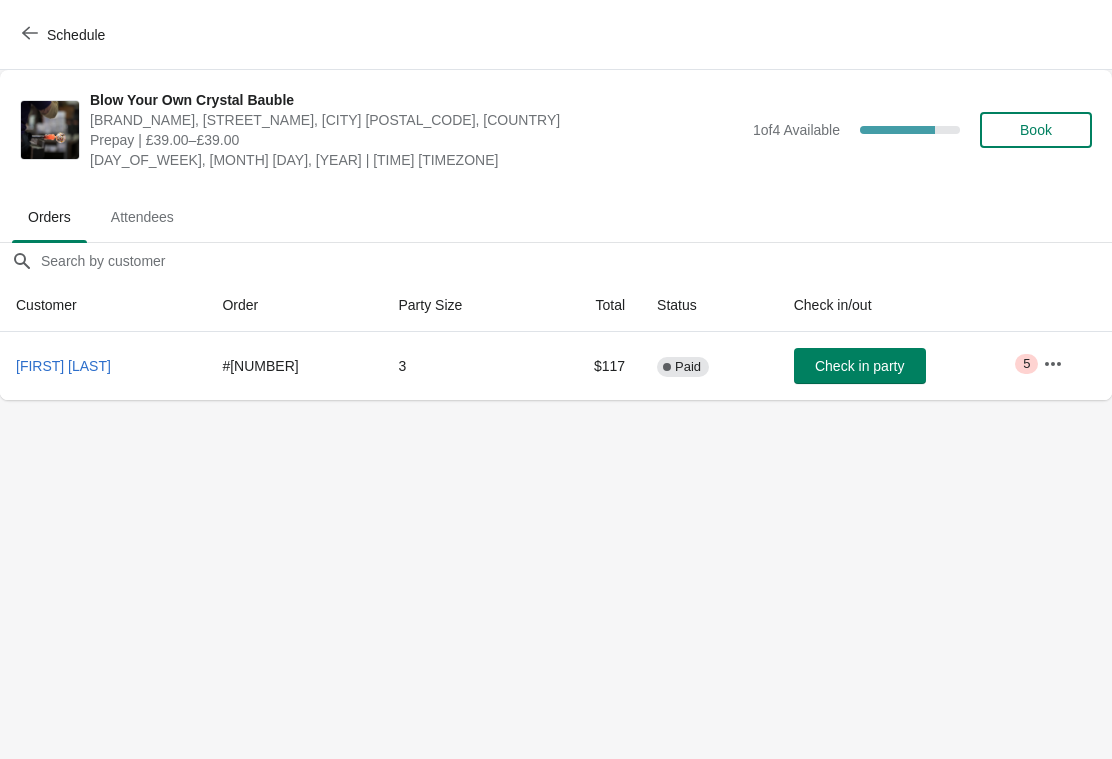 click 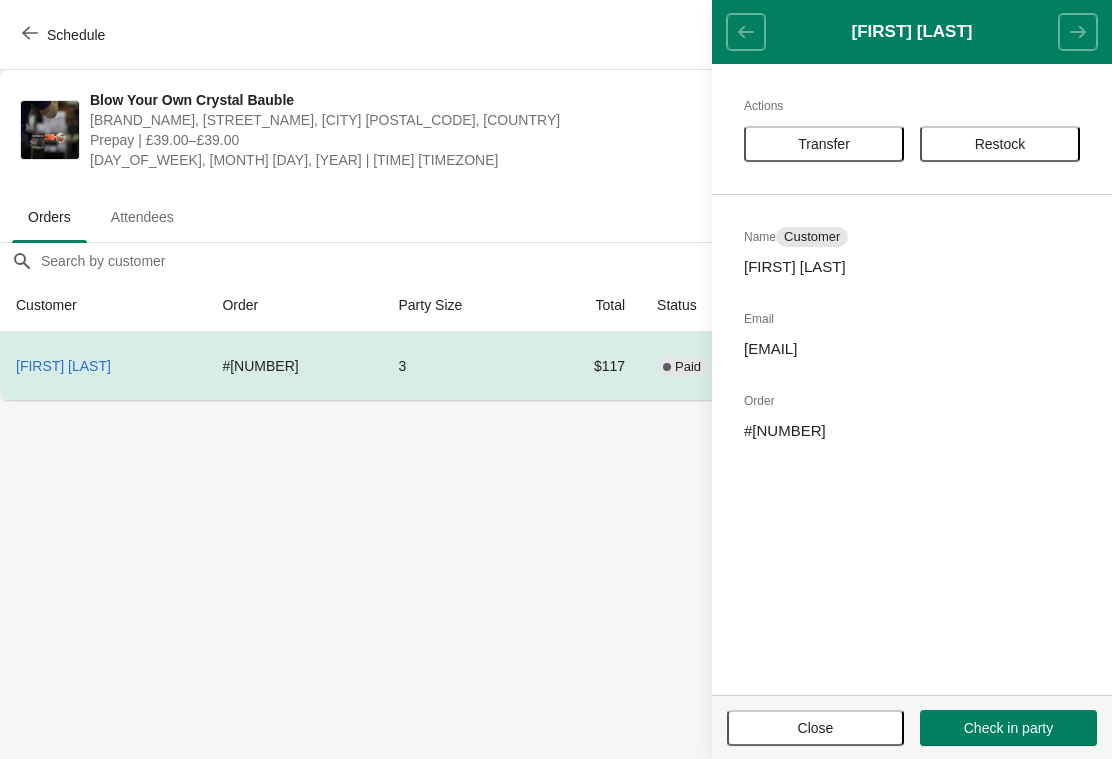 click on "[FIRST] [LAST]" at bounding box center (912, 32) 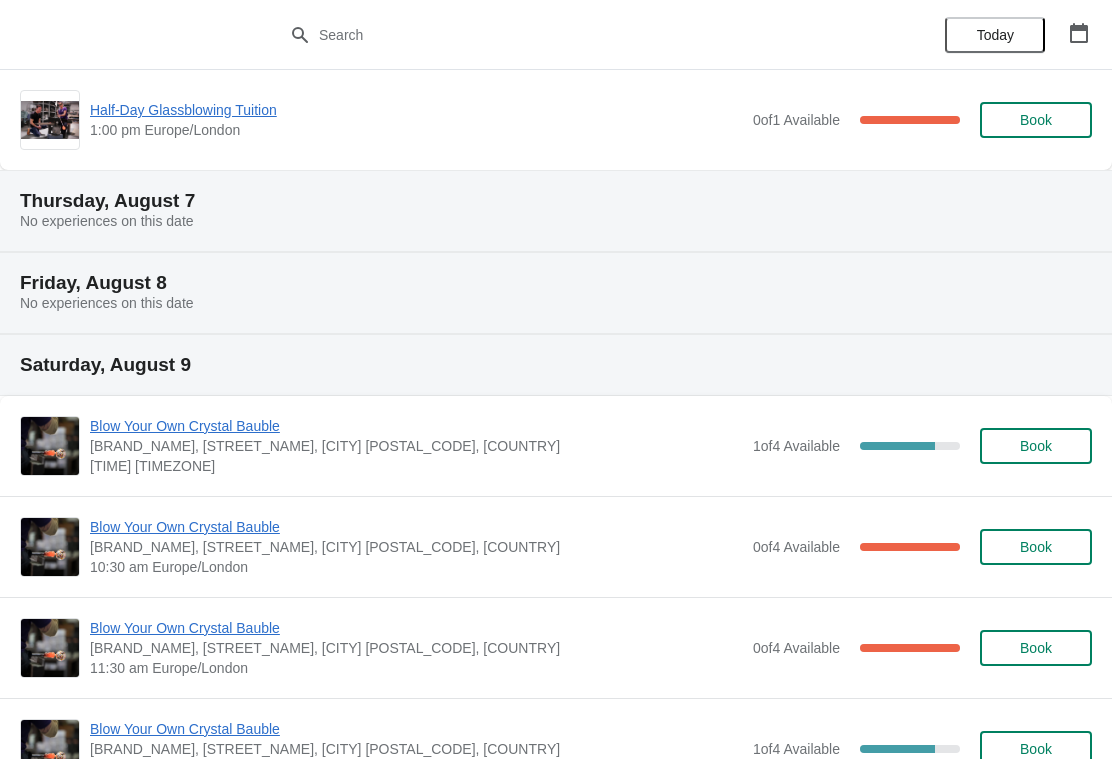 scroll, scrollTop: 218, scrollLeft: 0, axis: vertical 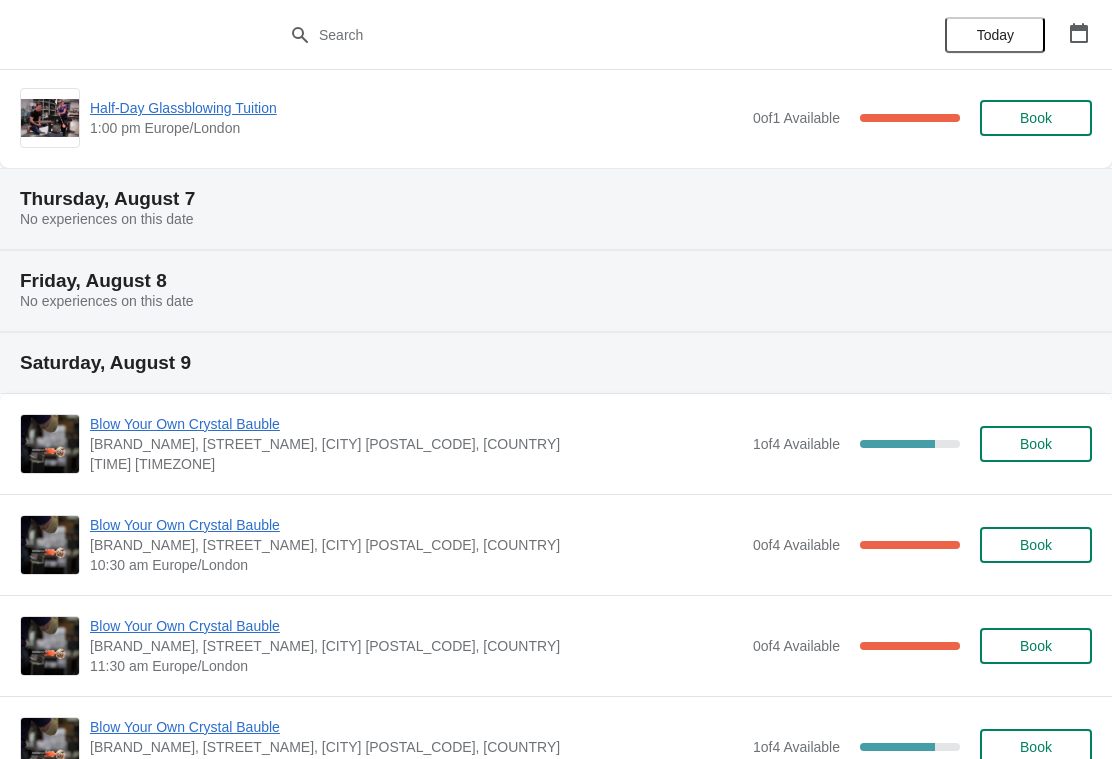 click on "Blow Your Own Crystal Bauble" at bounding box center [416, 424] 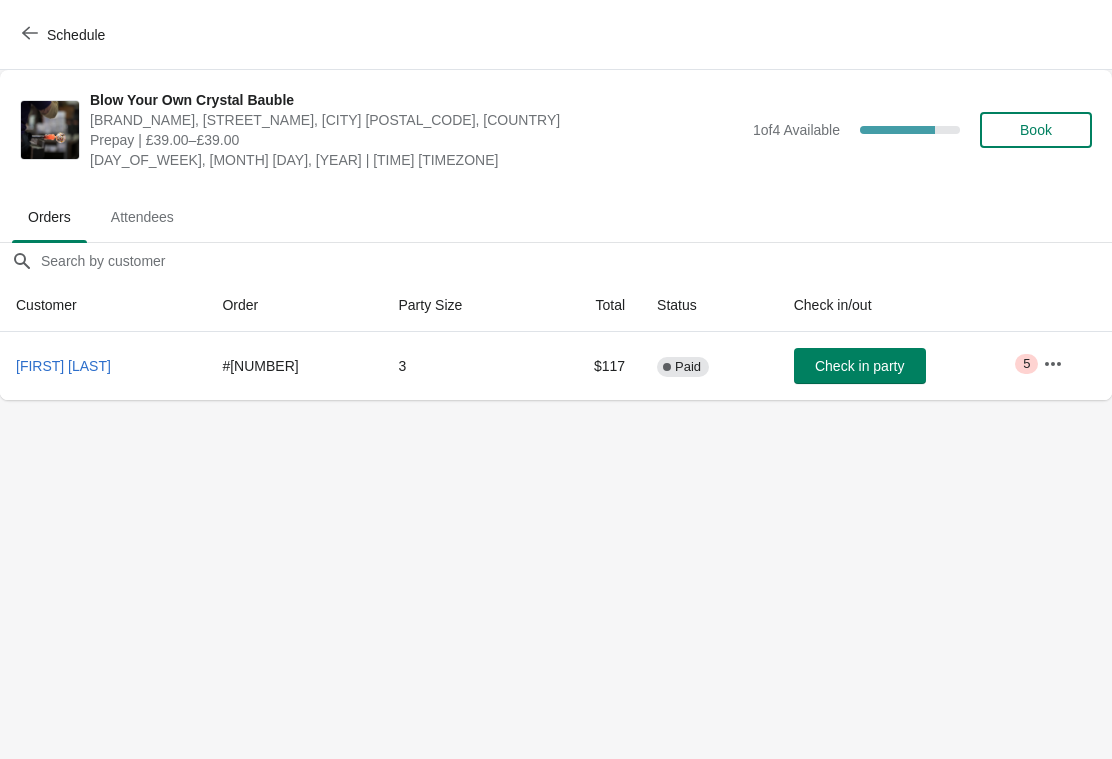 click on "Michael Braun" at bounding box center [63, 366] 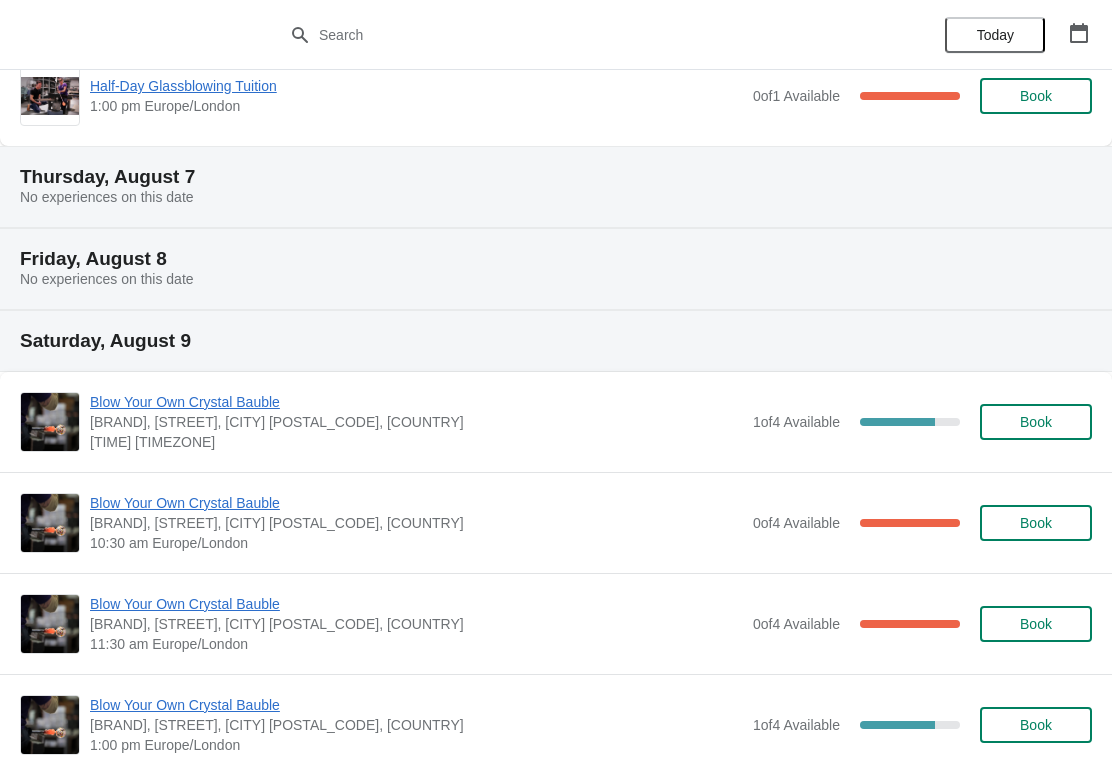 scroll, scrollTop: 247, scrollLeft: 0, axis: vertical 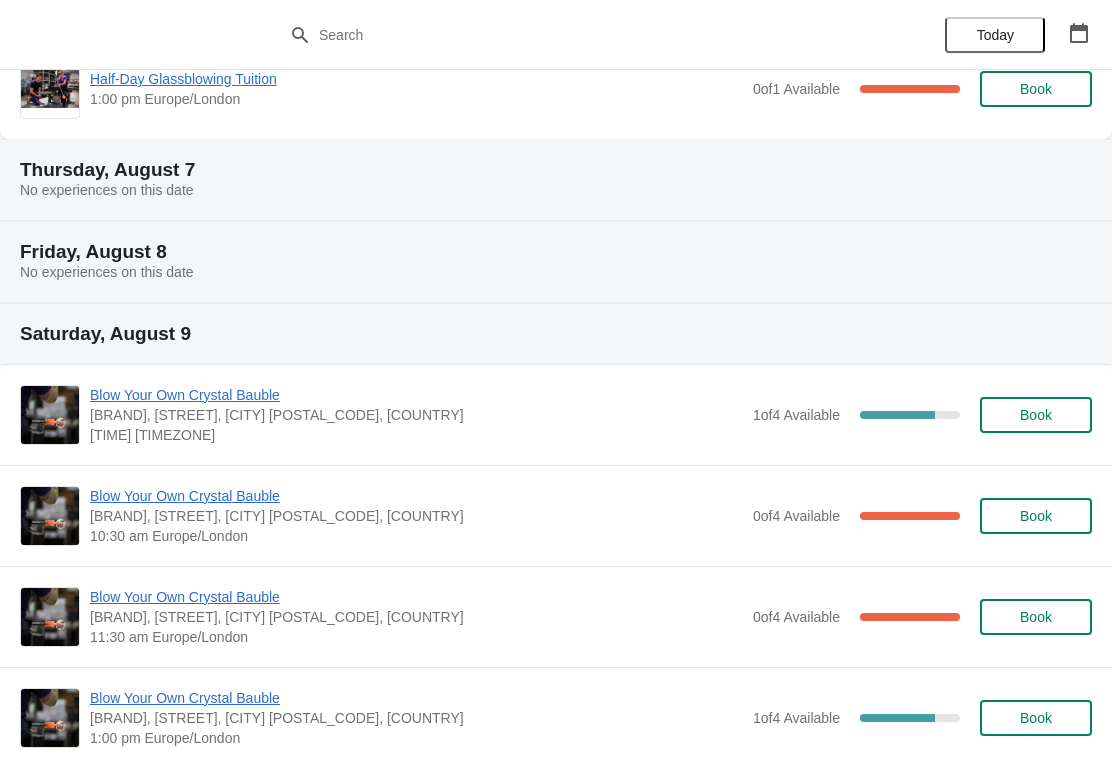 click on "Blow Your Own Crystal Bauble" at bounding box center [416, 496] 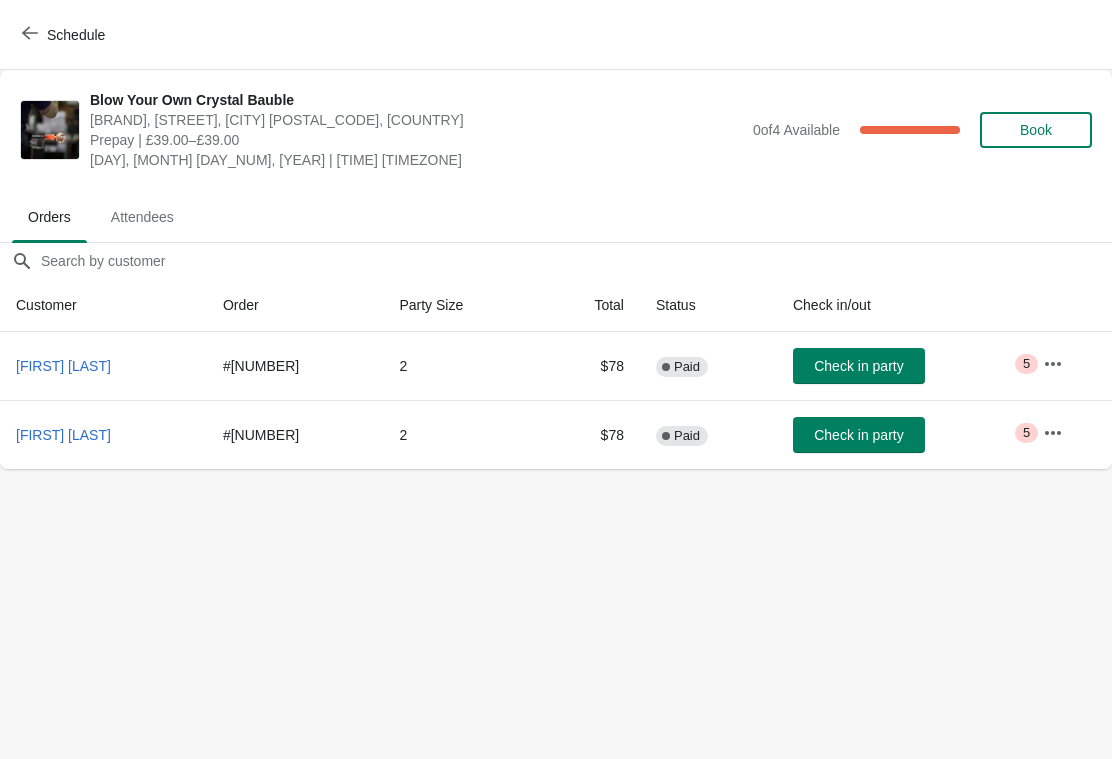 click at bounding box center [1053, 364] 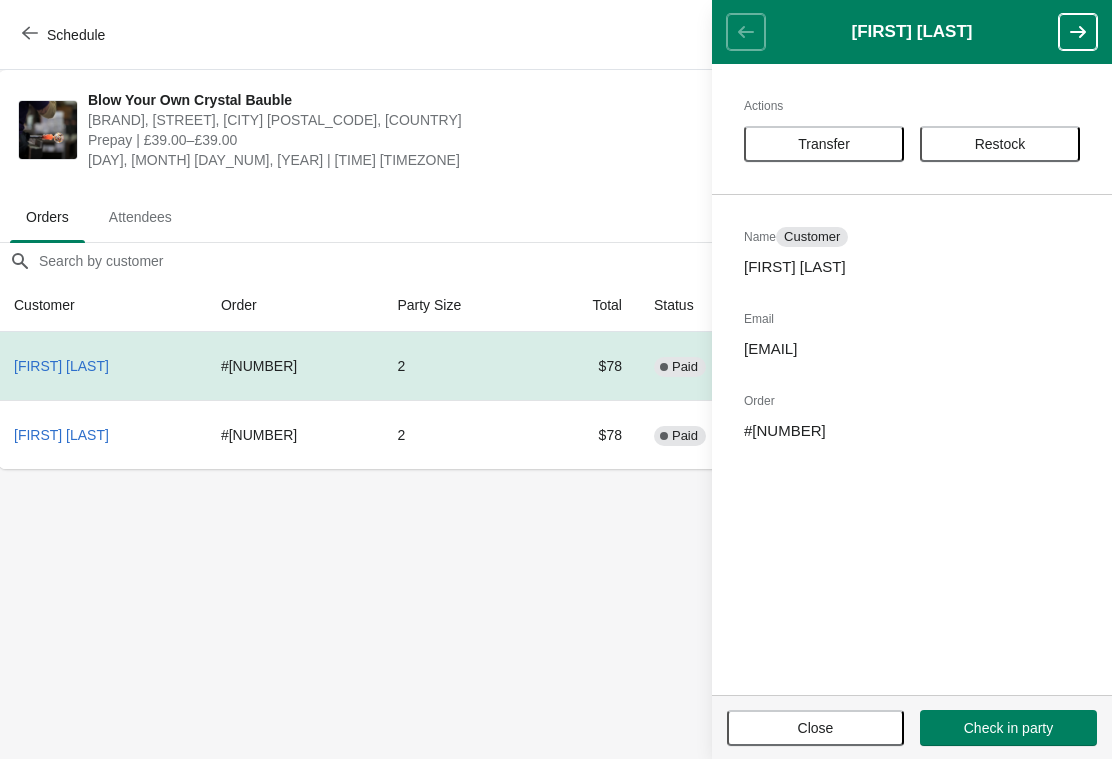 scroll, scrollTop: 0, scrollLeft: 1, axis: horizontal 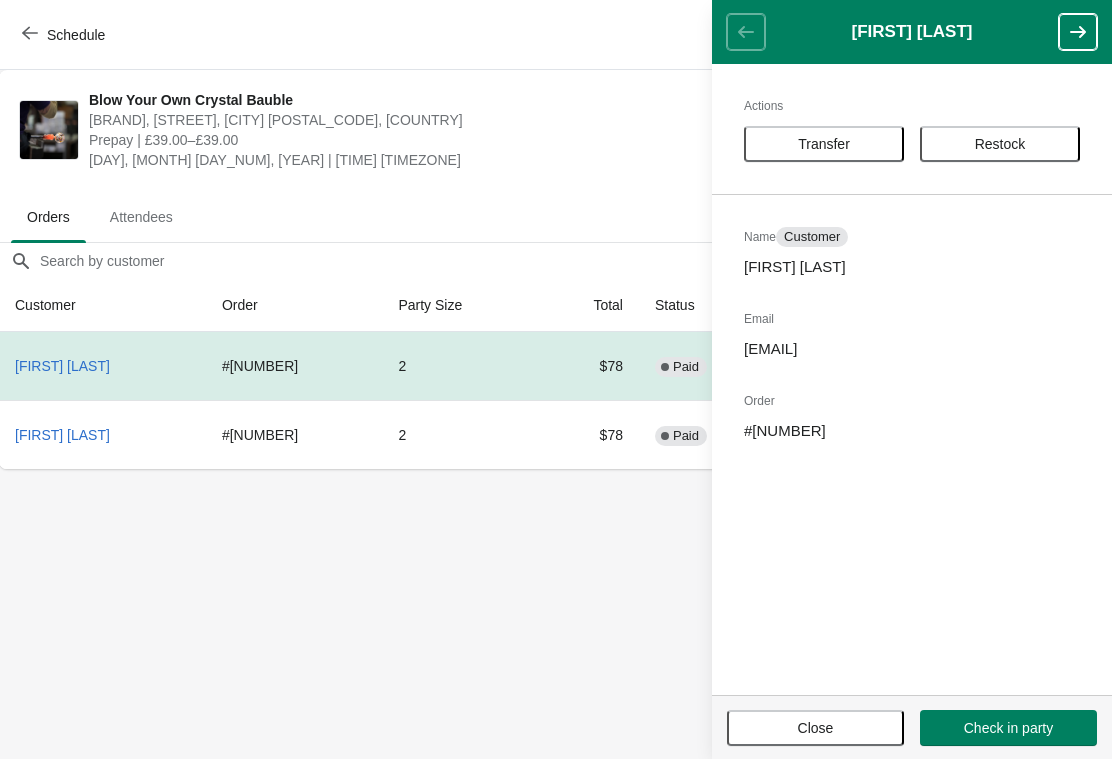 click at bounding box center [1078, 32] 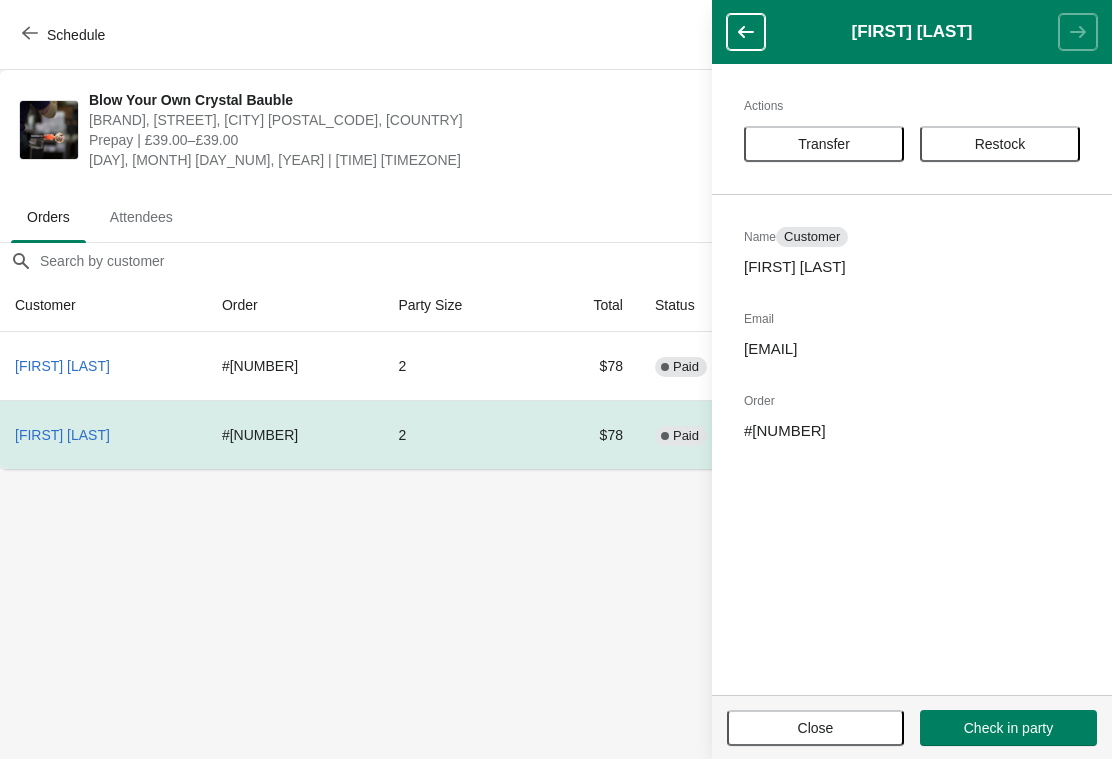 click 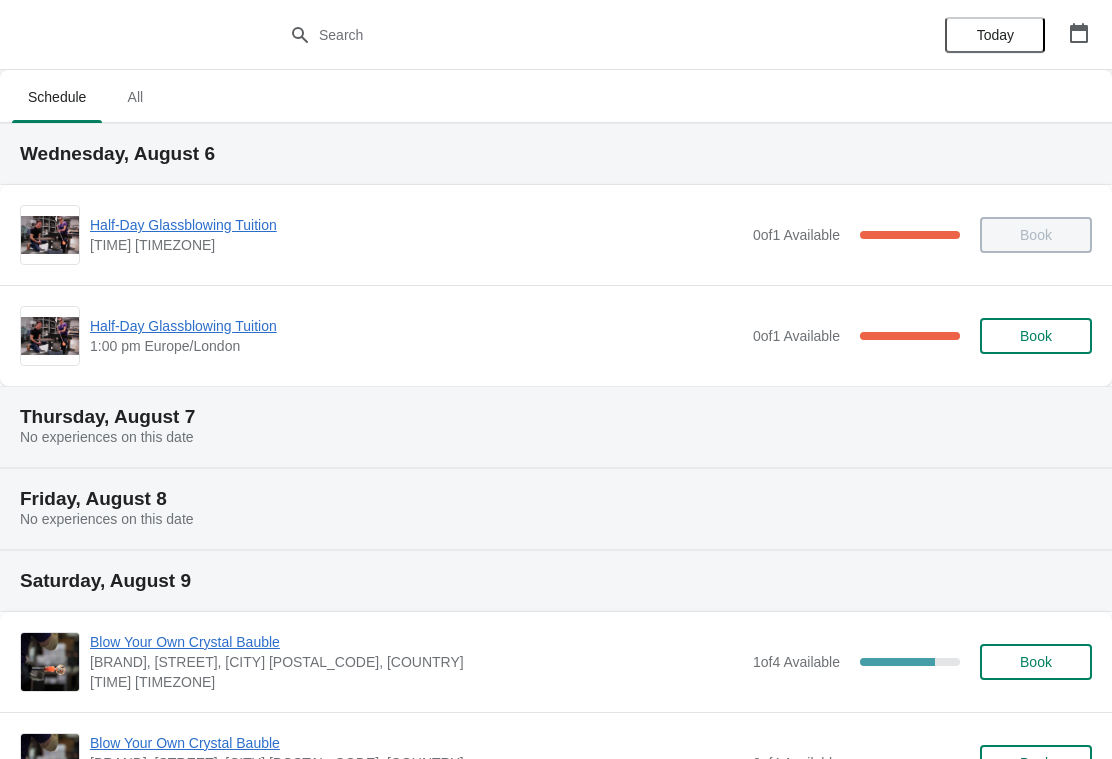 click on "Blow Your Own Crystal Bauble" at bounding box center [416, 642] 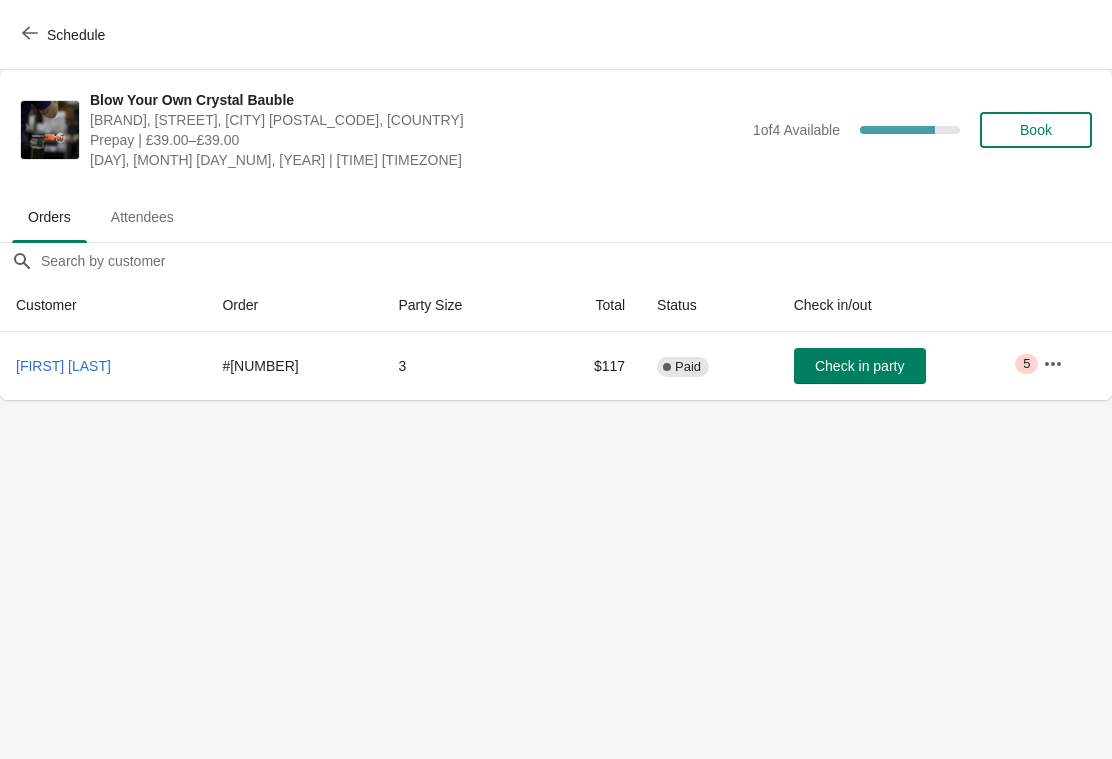 click at bounding box center [30, 34] 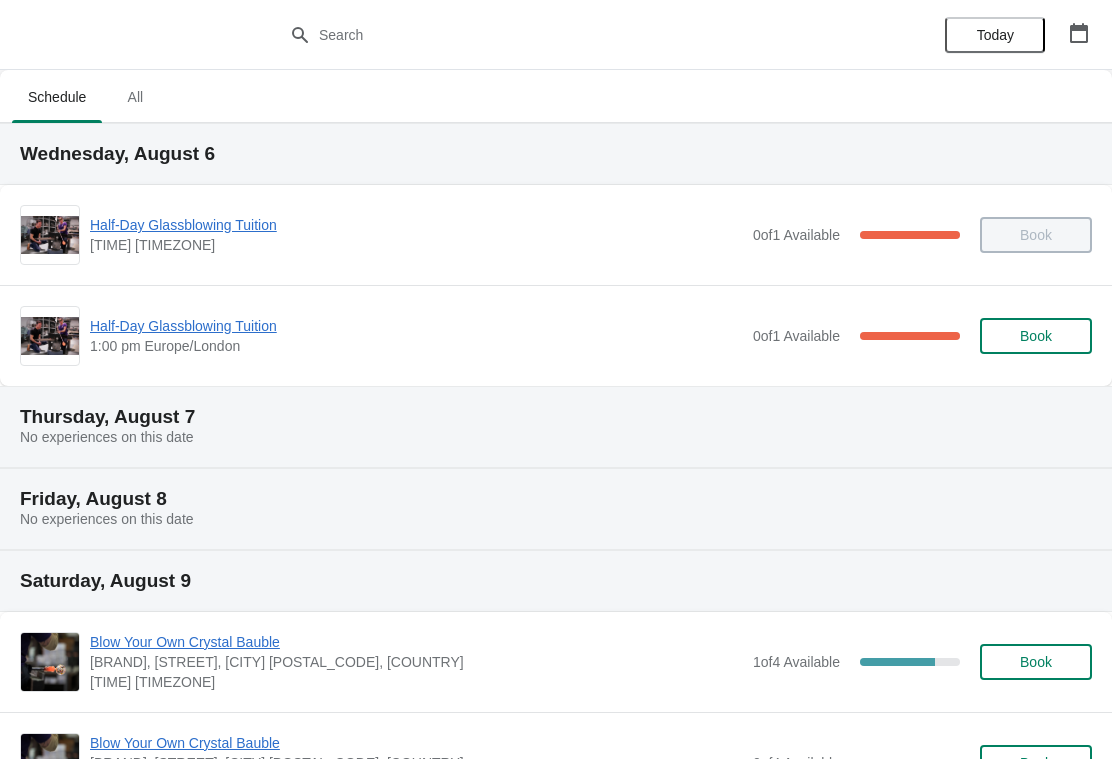 click on "Blow Your Own Crystal Bauble" at bounding box center (416, 642) 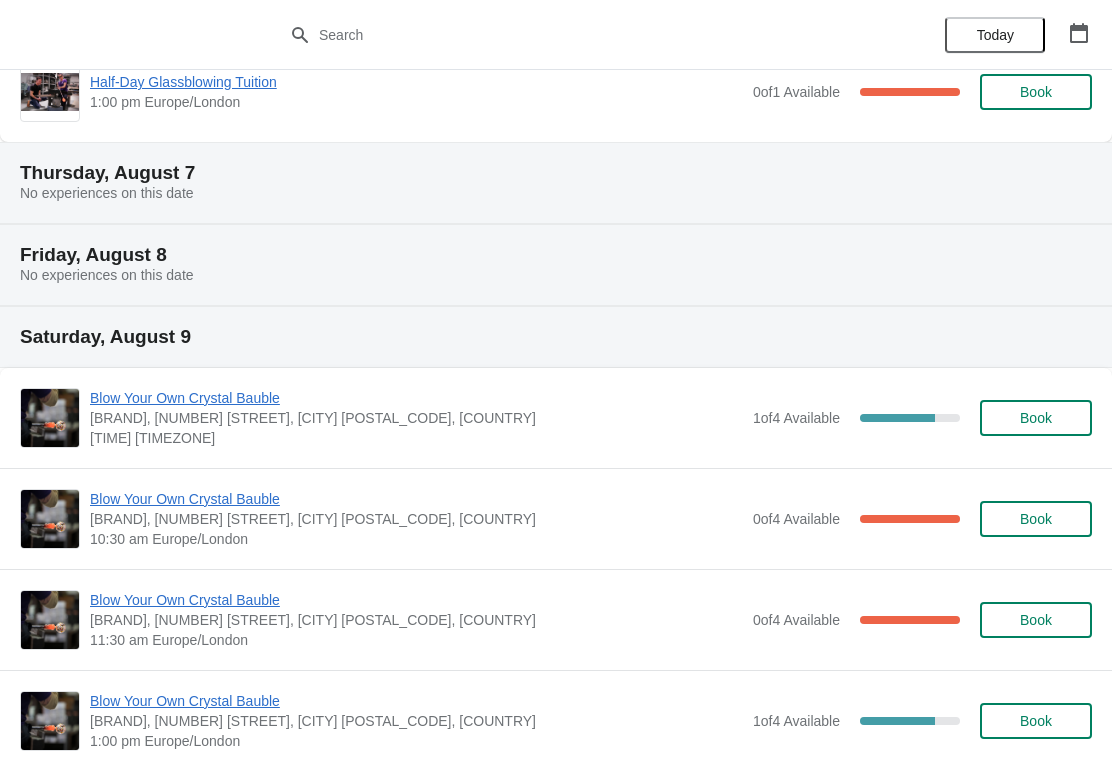 scroll, scrollTop: 248, scrollLeft: 0, axis: vertical 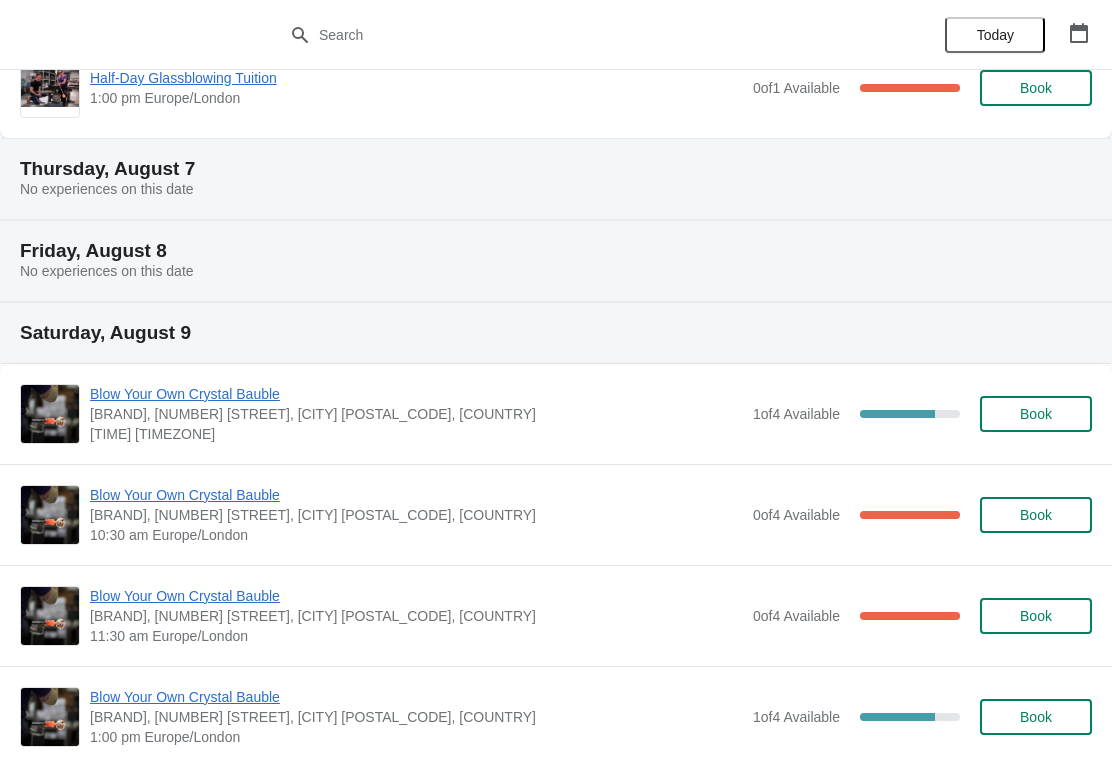 click on "Blow Your Own Crystal Bauble" at bounding box center [416, 596] 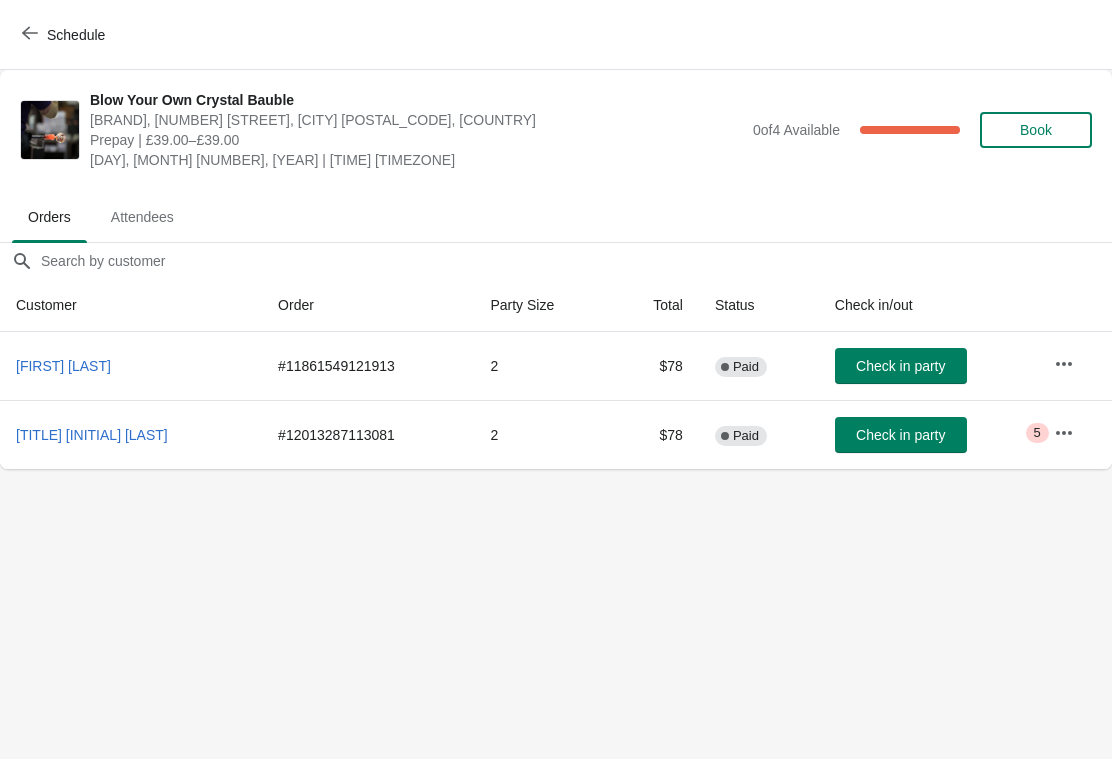 click on "Mr L M Kelly" at bounding box center (92, 435) 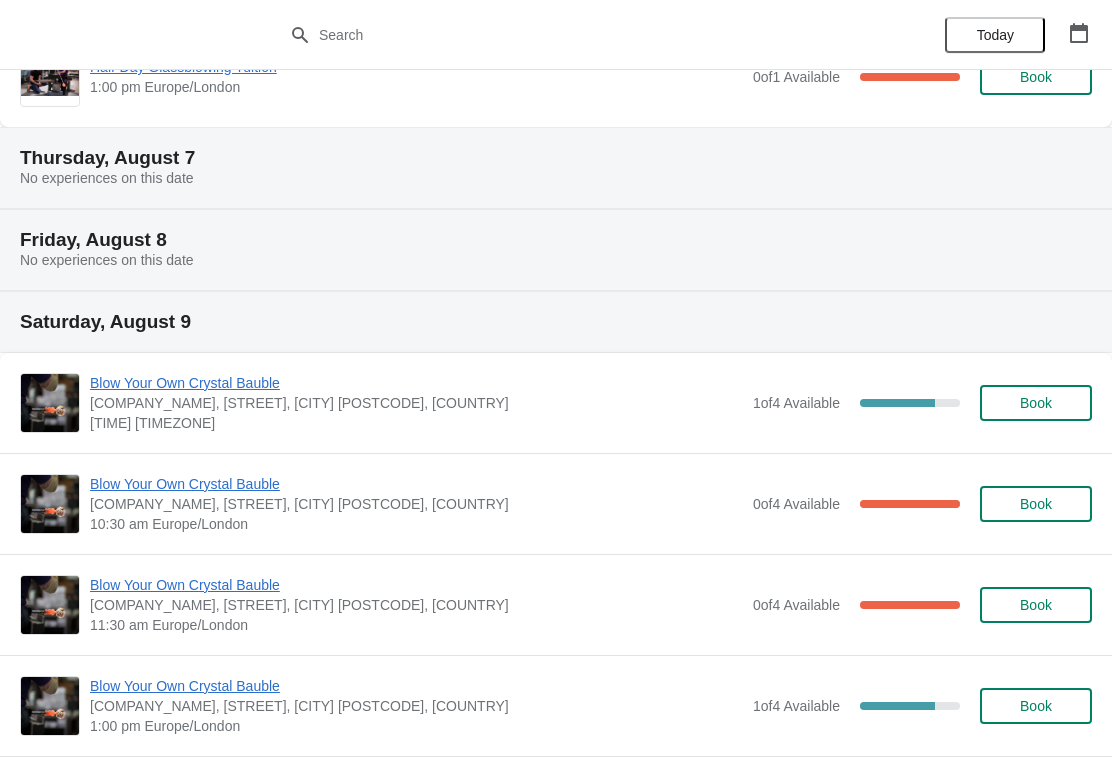 scroll, scrollTop: 261, scrollLeft: 0, axis: vertical 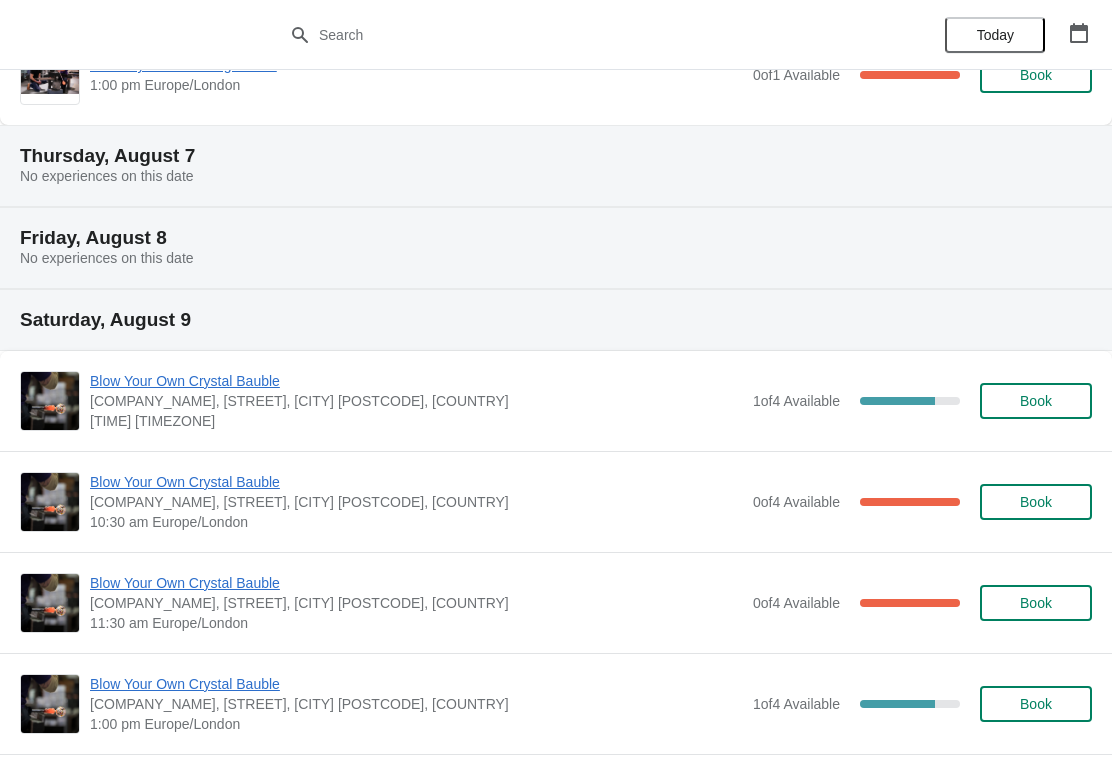 click on "Blow Your Own Crystal Bauble" at bounding box center (416, 583) 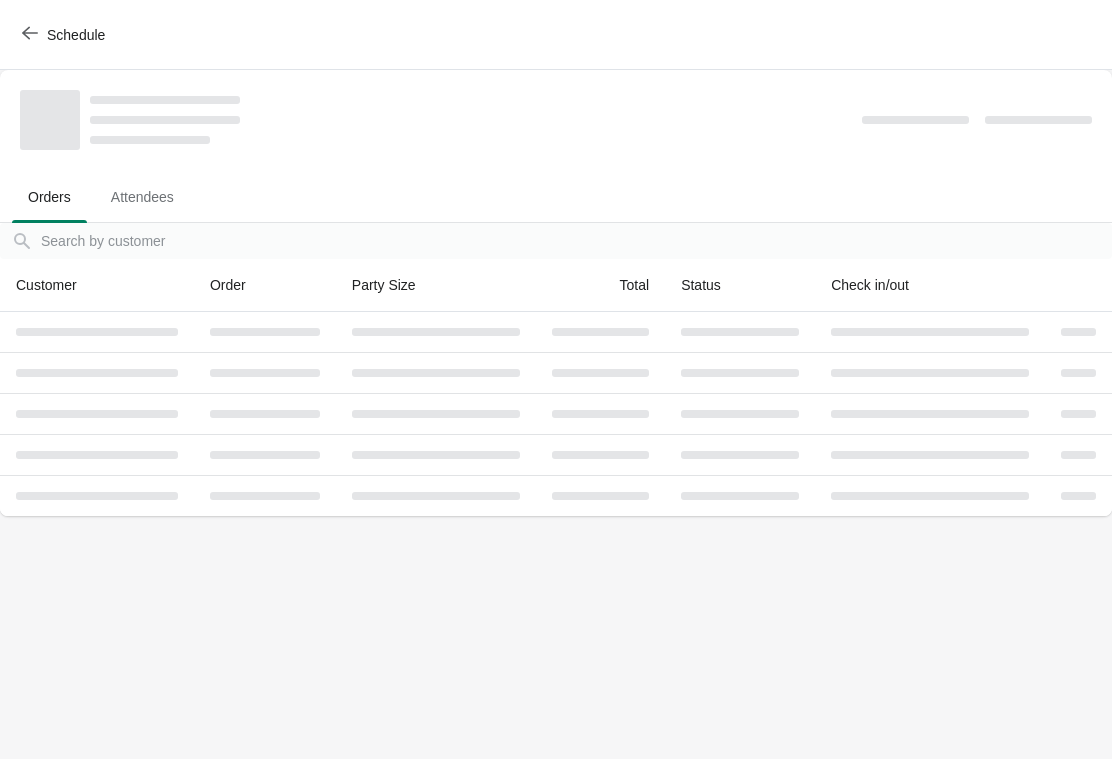 scroll, scrollTop: 0, scrollLeft: 0, axis: both 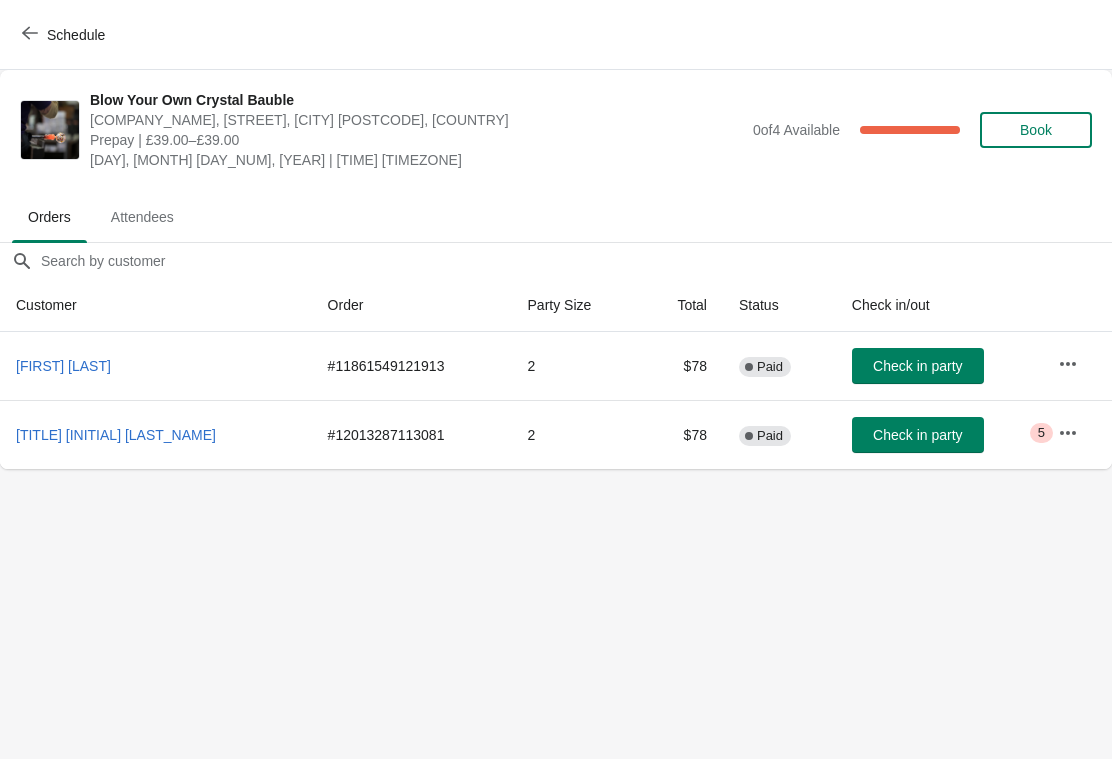 click 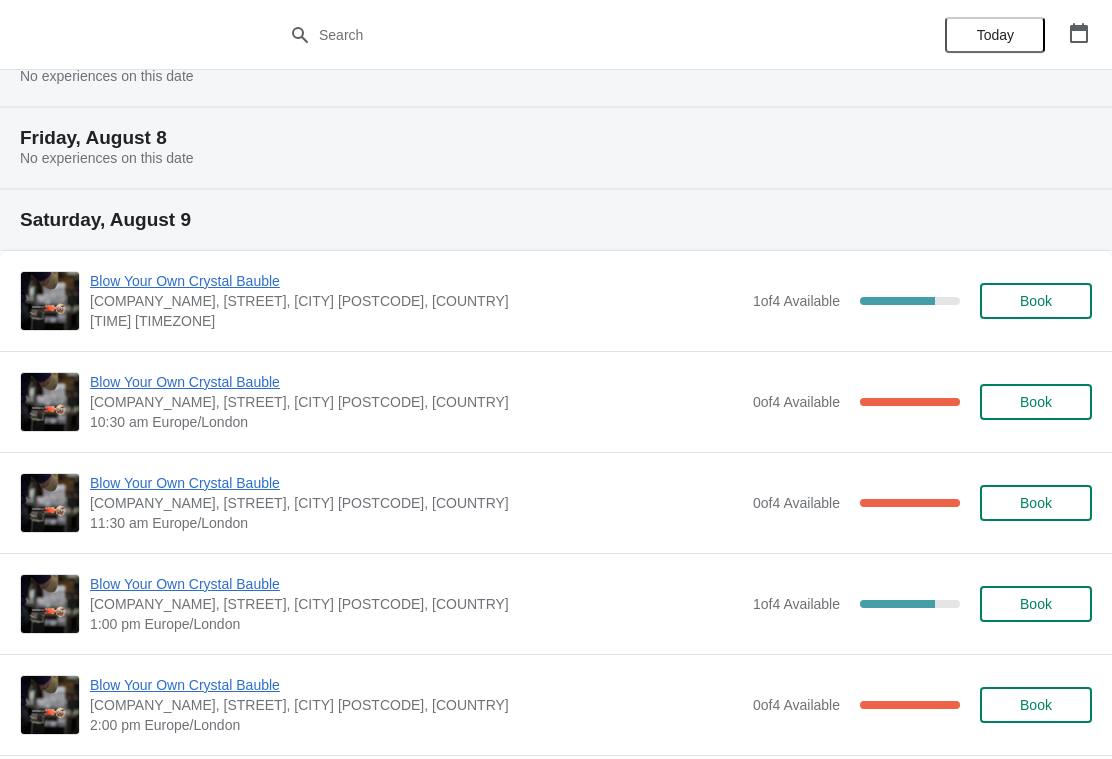 scroll, scrollTop: 363, scrollLeft: 0, axis: vertical 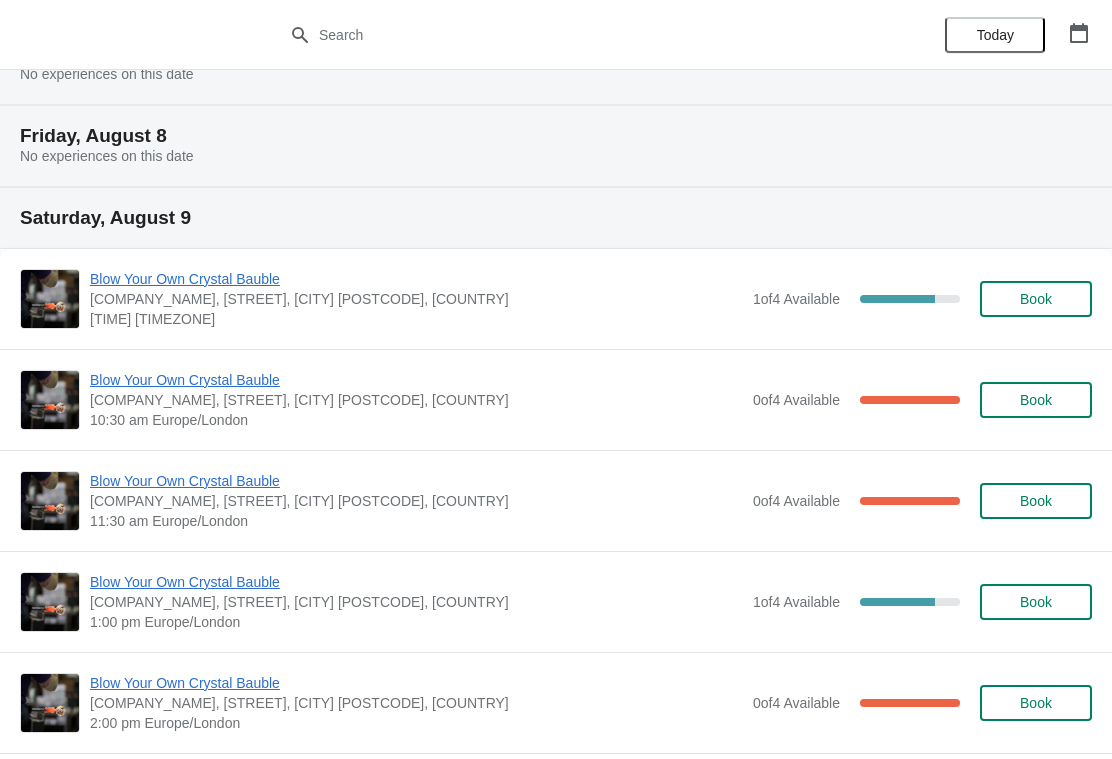 click on "Blow Your Own Crystal Bauble" at bounding box center [416, 582] 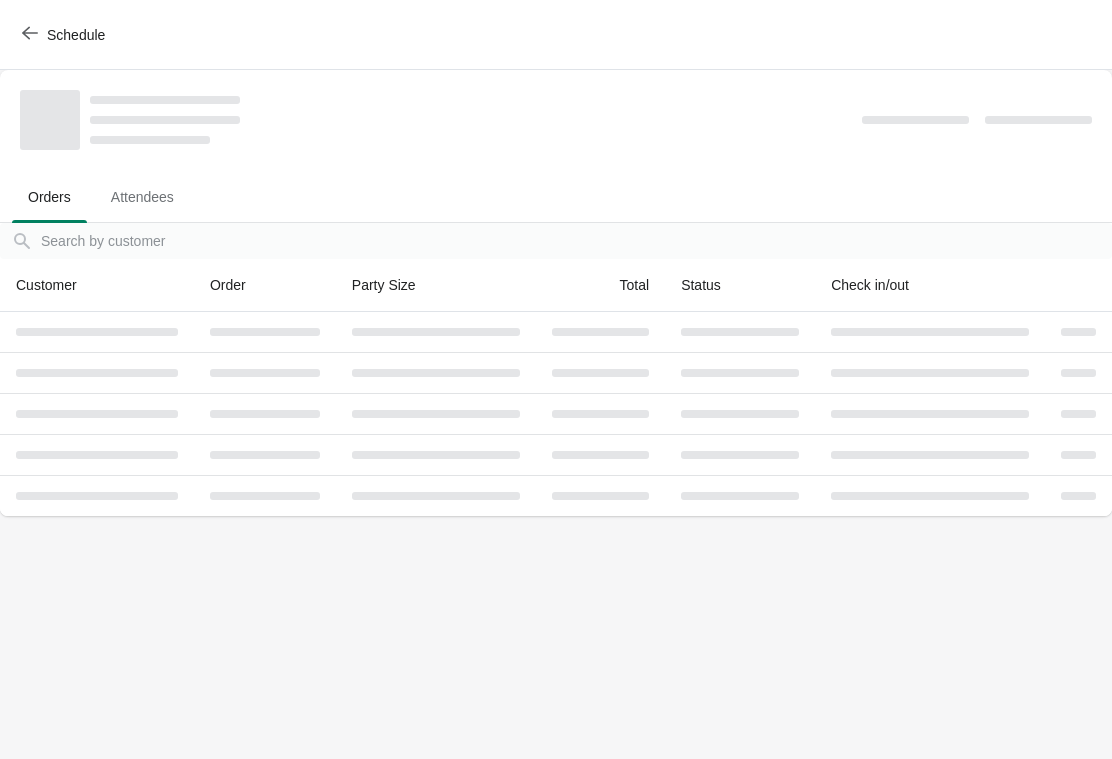 scroll, scrollTop: 0, scrollLeft: 0, axis: both 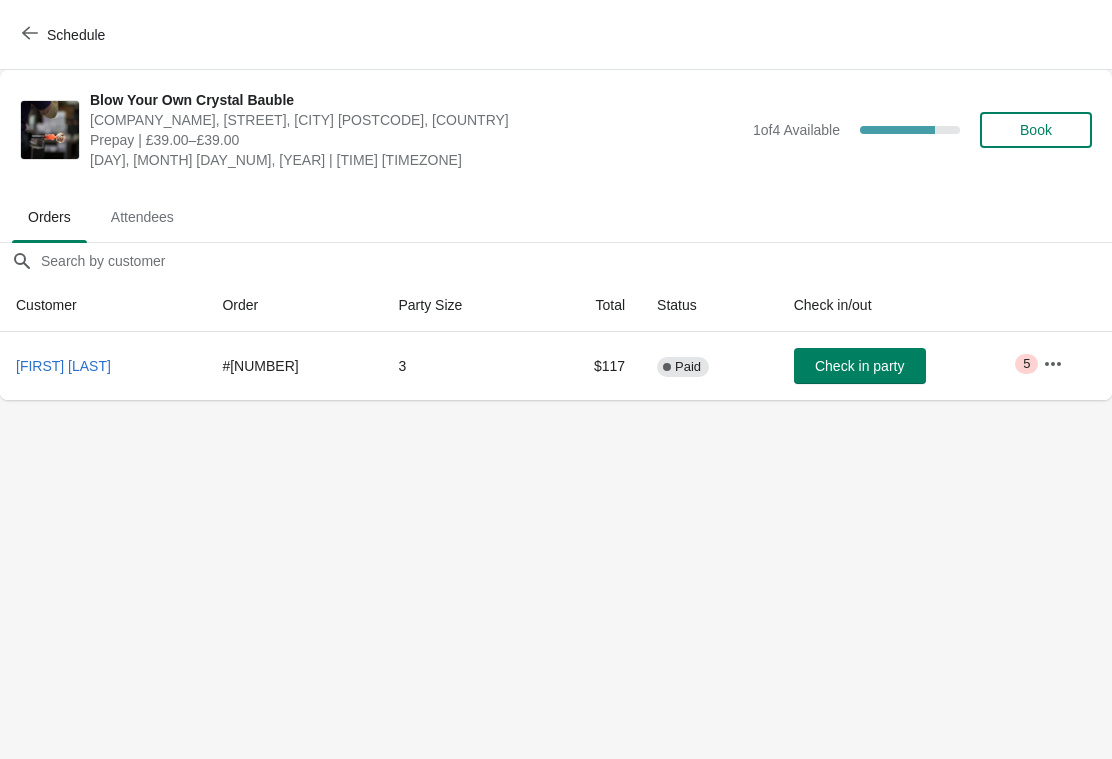 click on "Schedule" at bounding box center (65, 34) 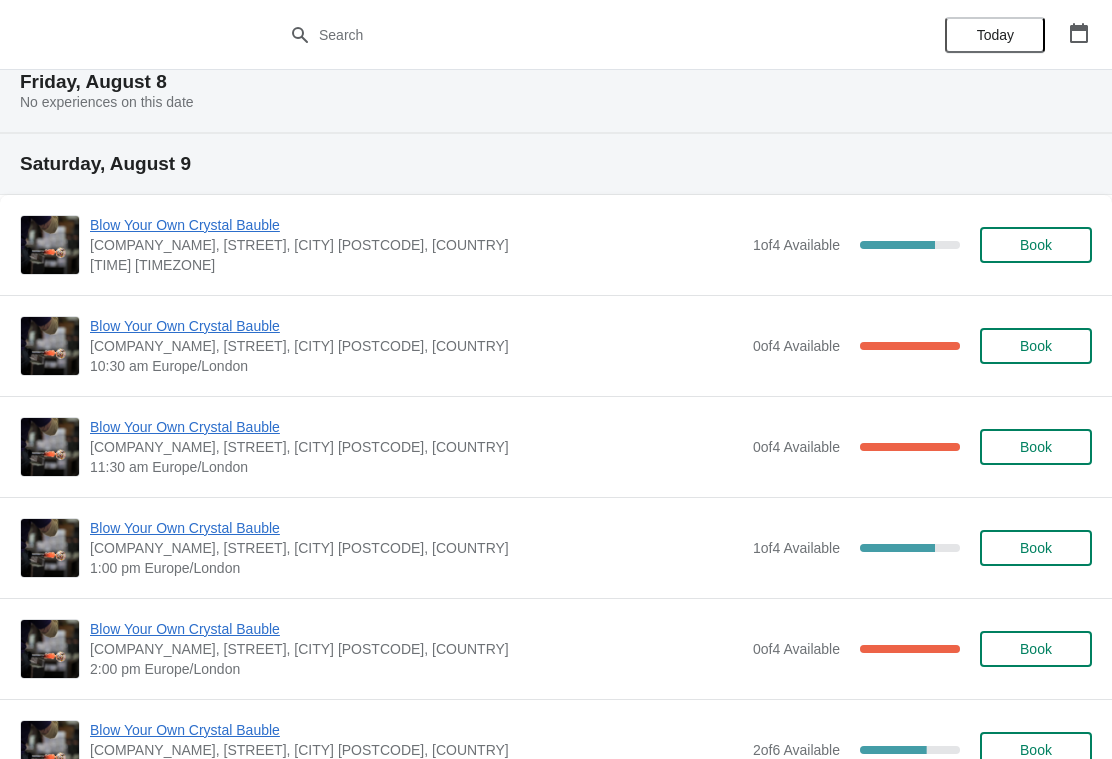 scroll, scrollTop: 495, scrollLeft: 0, axis: vertical 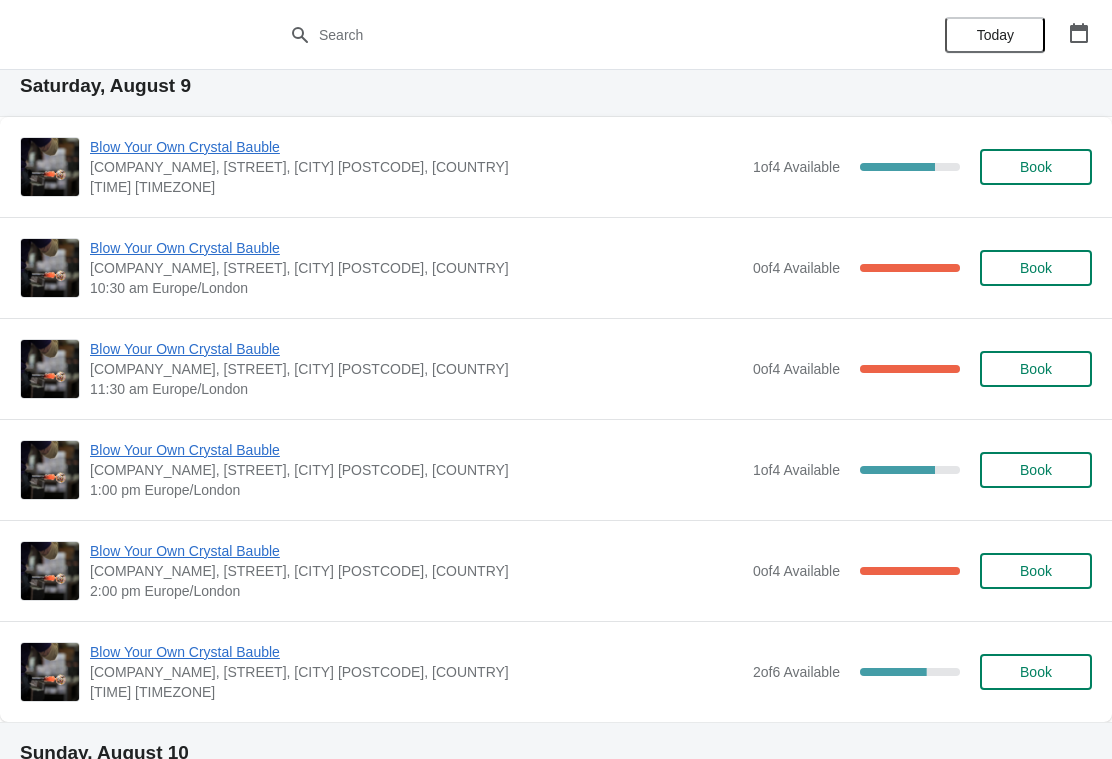 click on "Blow Your Own Crystal Bauble" at bounding box center (416, 551) 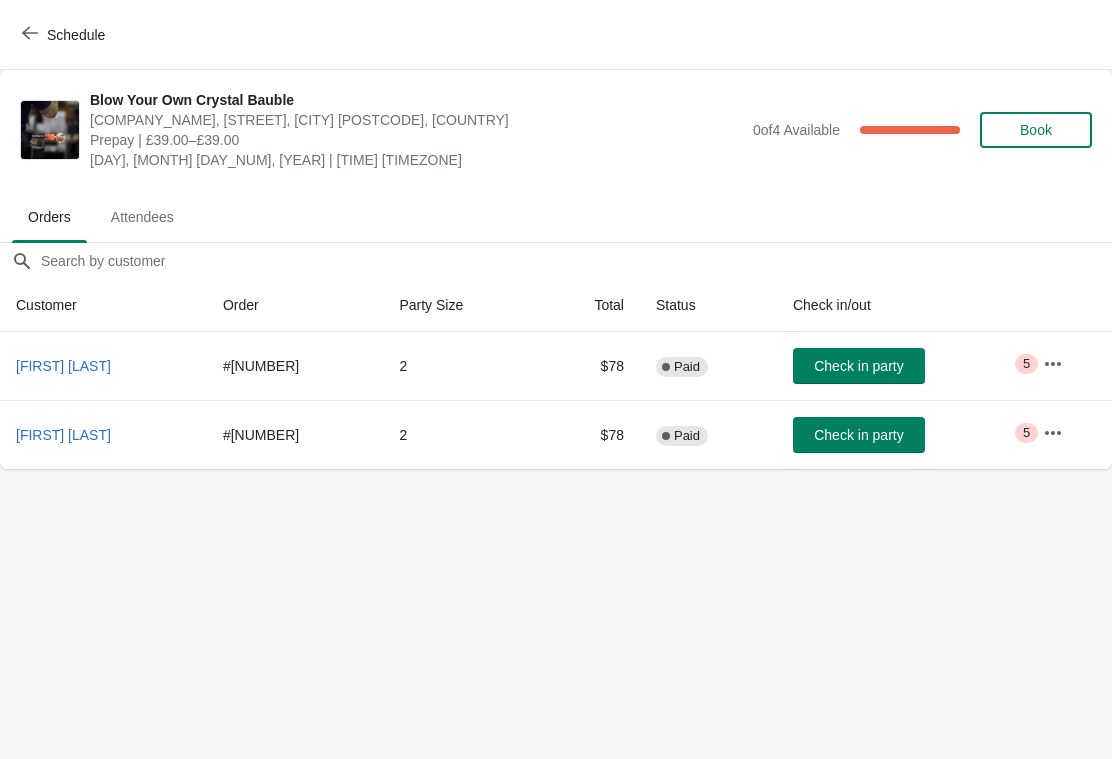 click 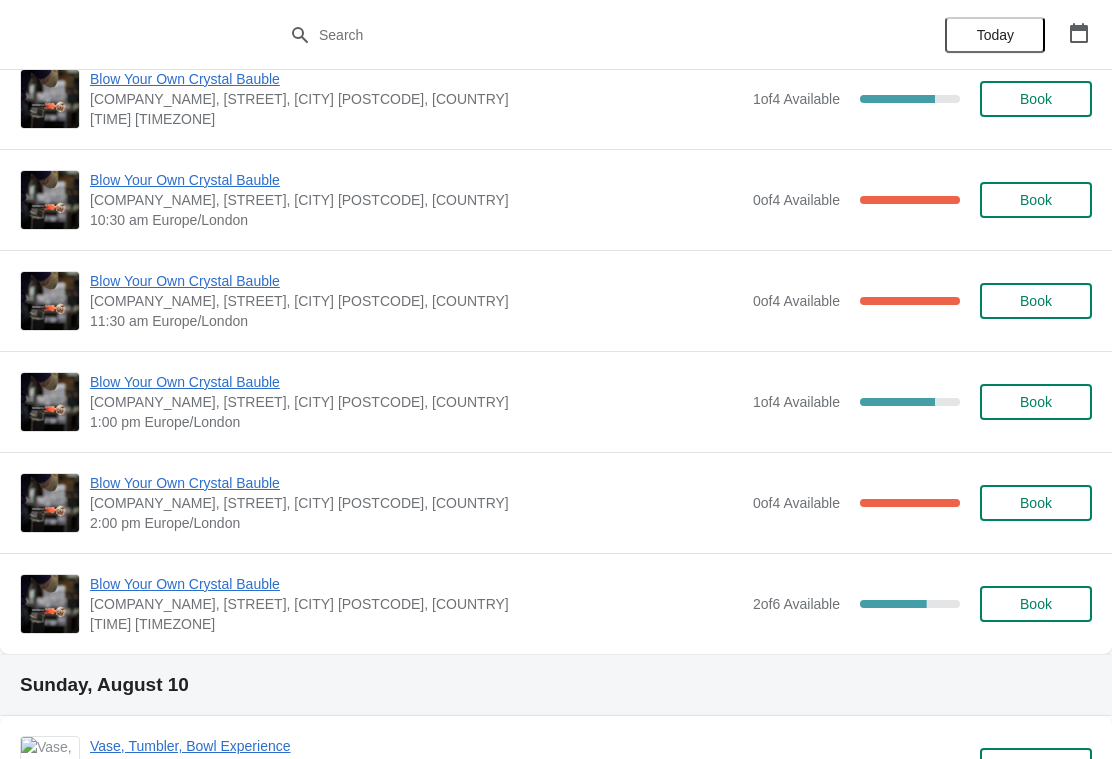 scroll, scrollTop: 646, scrollLeft: 0, axis: vertical 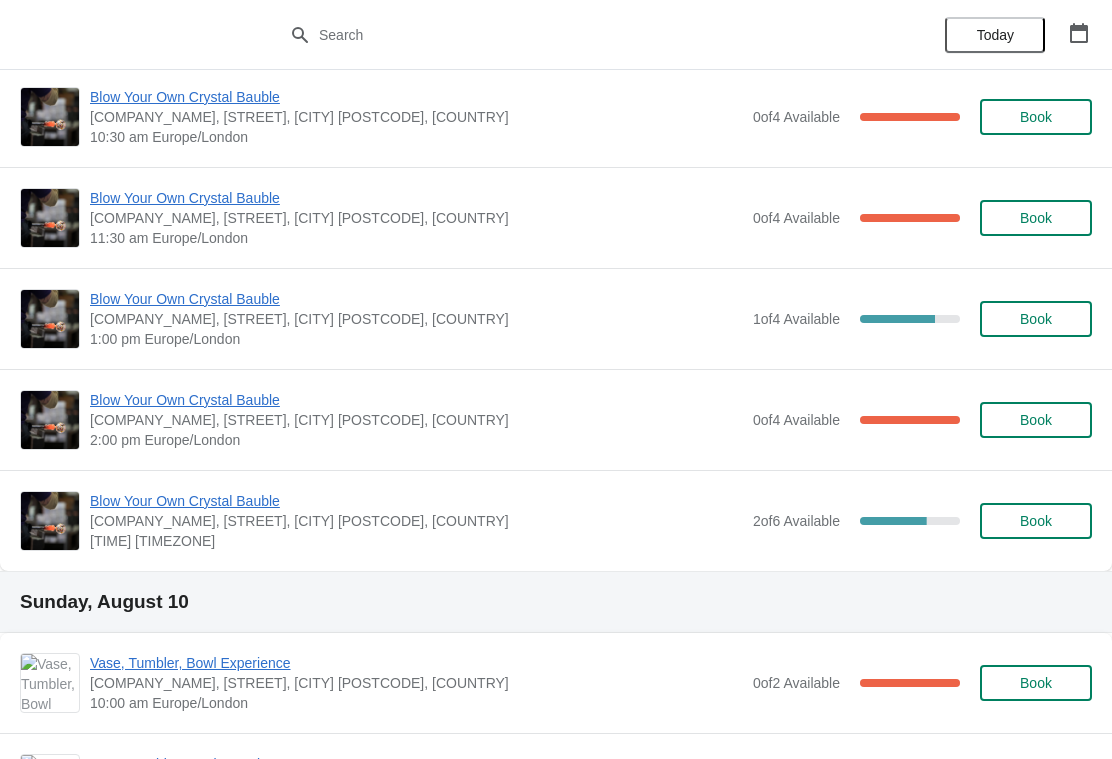 click on "Blow Your Own Crystal Bauble" at bounding box center [416, 501] 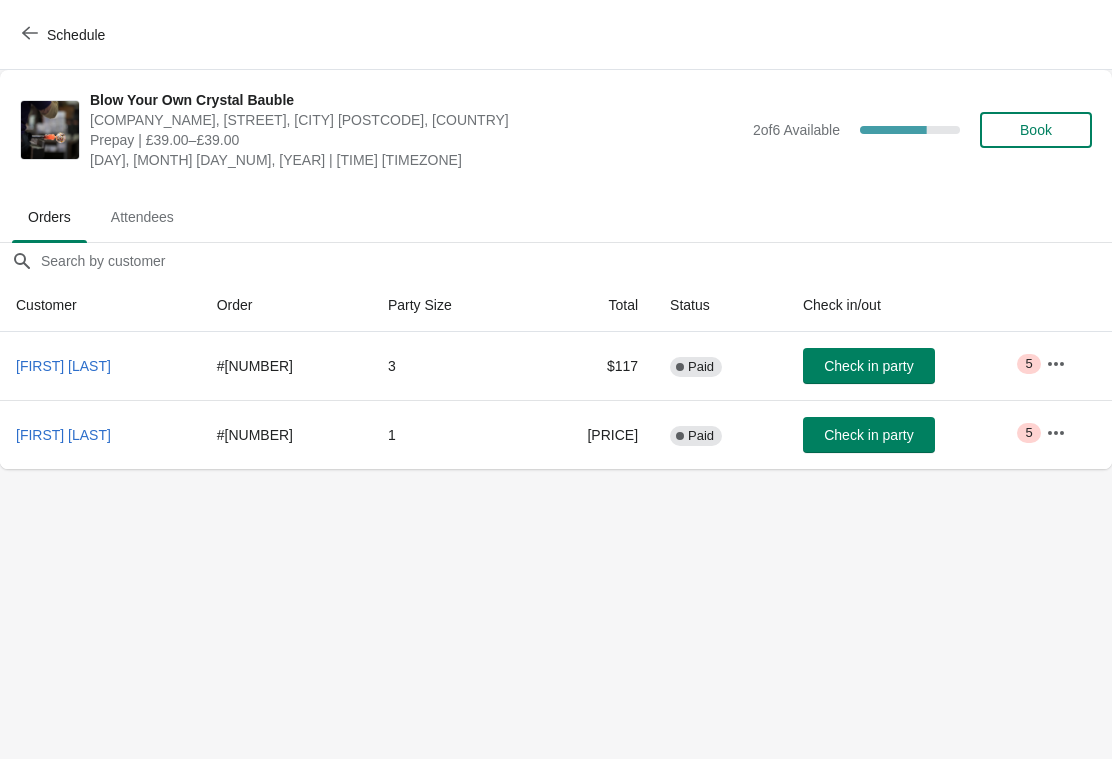click at bounding box center [1056, 364] 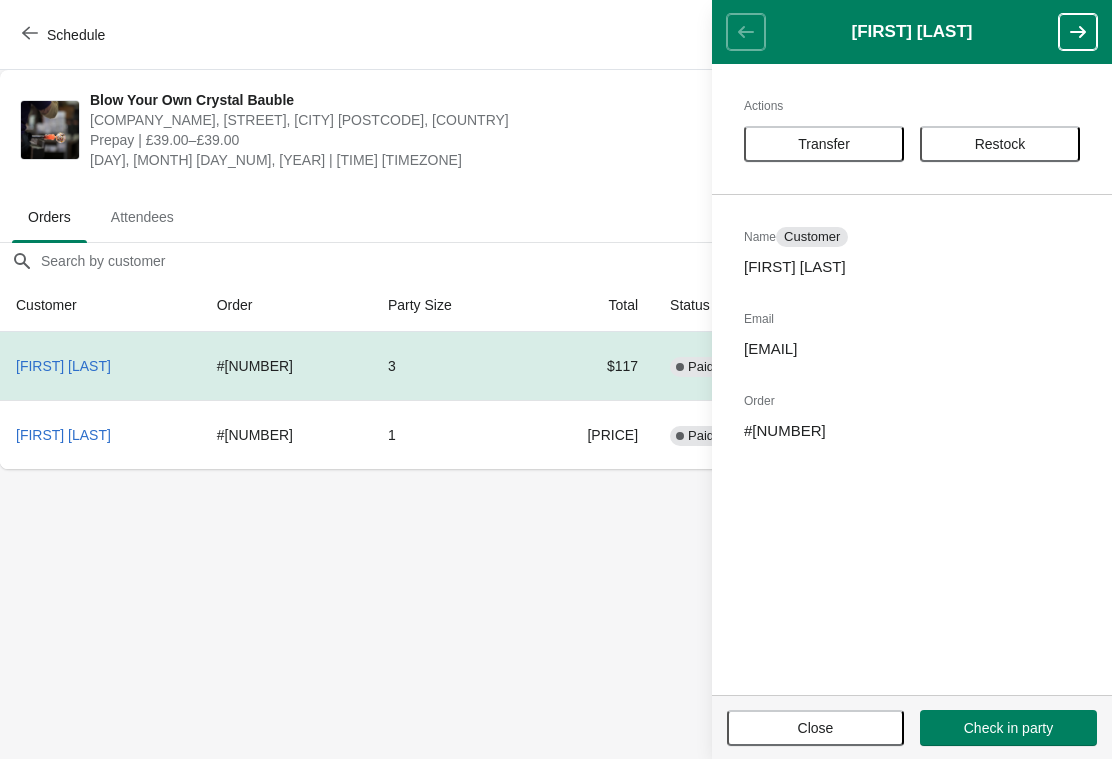 click on "[EMAIL]" at bounding box center (912, 349) 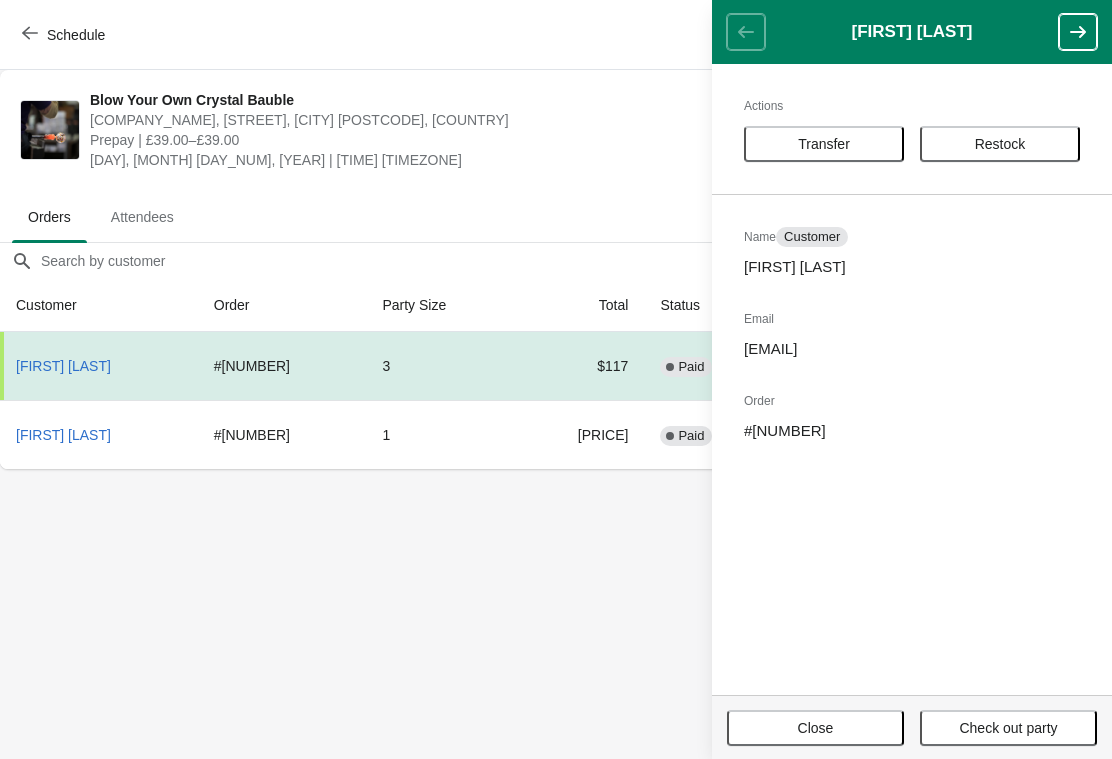 click on "Check out party" at bounding box center [1008, 728] 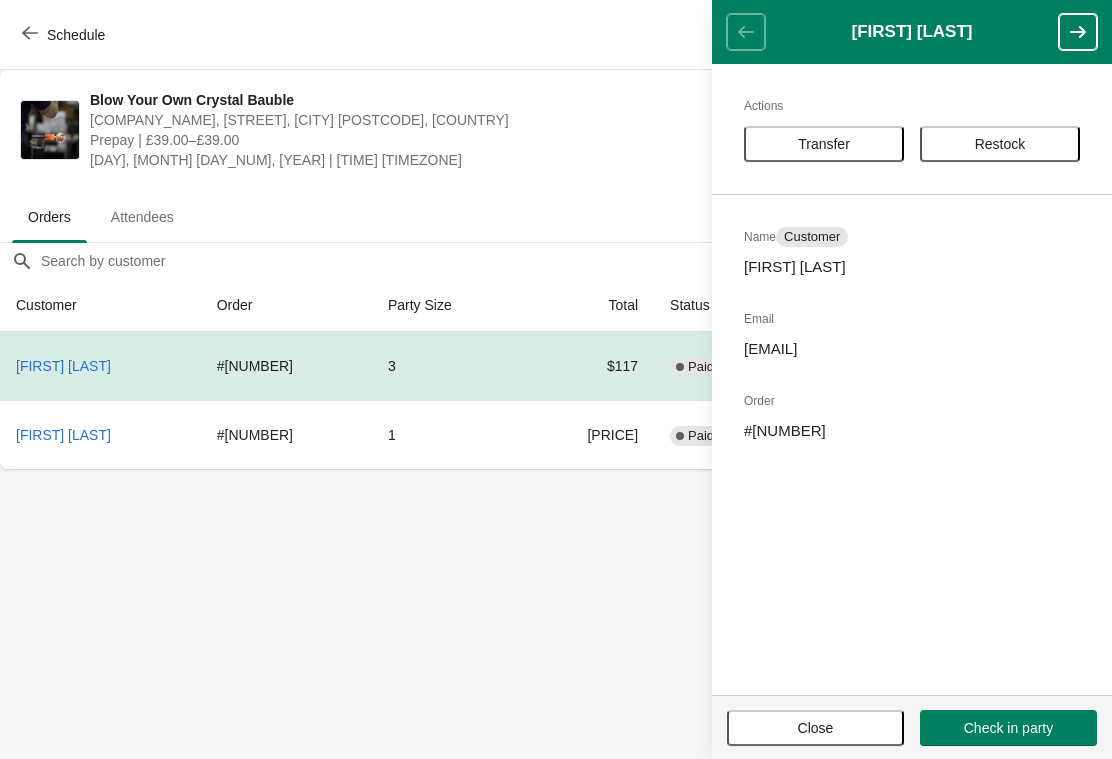 click on "Schedule Blow Your Own Crystal Bauble Cumbria Crystal, [STREET], [CITY] [POSTCODE], [COUNTRY] Prepay | [PRICE]–[PRICE] [DAY], [MONTH] [DAY_NUM], [YEAR] | [TIME] [TIMEZONE] 2 of 6 Available 66.66666666666666 % Book Orders Attendees Orders Attendees Orders filter search Customer Order Party Size Total Status Check in/out [FIRST] [LAST] # [NUMBER] 3 [PRICE] Complete Paid Check in party Critical 5 Sheron Ward # [NUMBER] 1 [PRICE] Complete Paid Check in party Critical 5 Liz Millican Actions Transfer Restock Name Customer Liz Millican Email [EMAIL] Order # [NUMBER] Close Check in party" at bounding box center [556, 379] 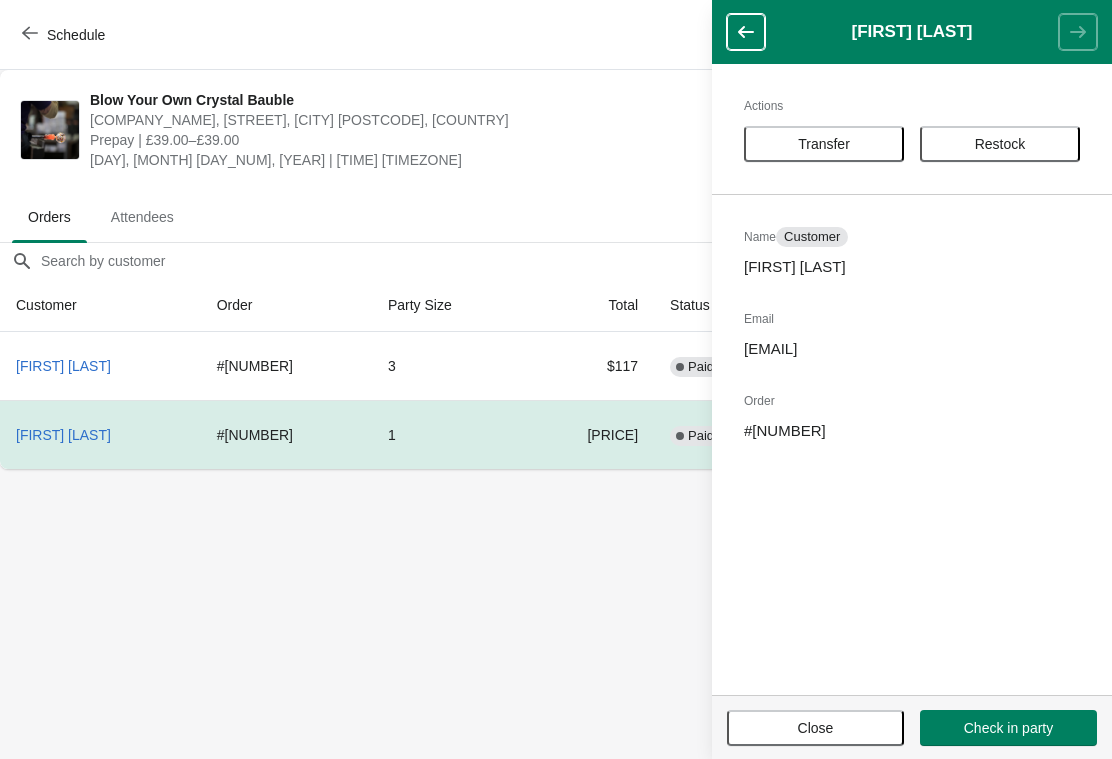click on "[FIRST] [LAST]" at bounding box center [63, 435] 